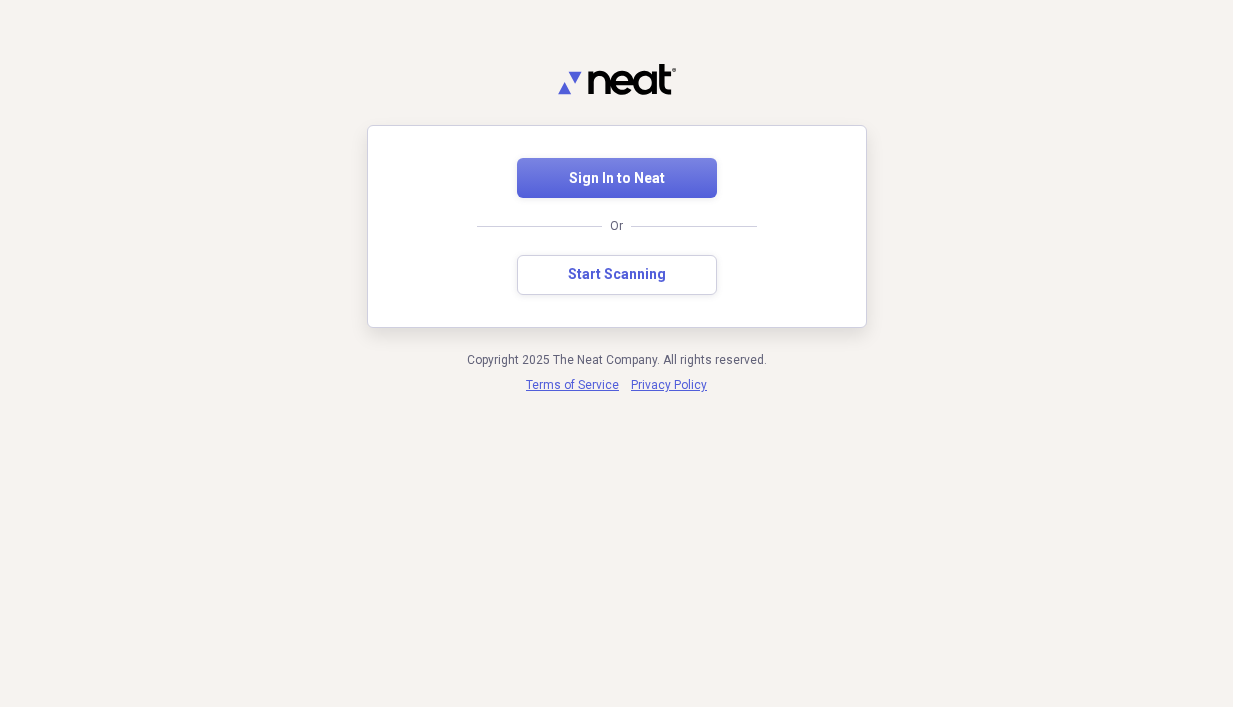 scroll, scrollTop: 0, scrollLeft: 0, axis: both 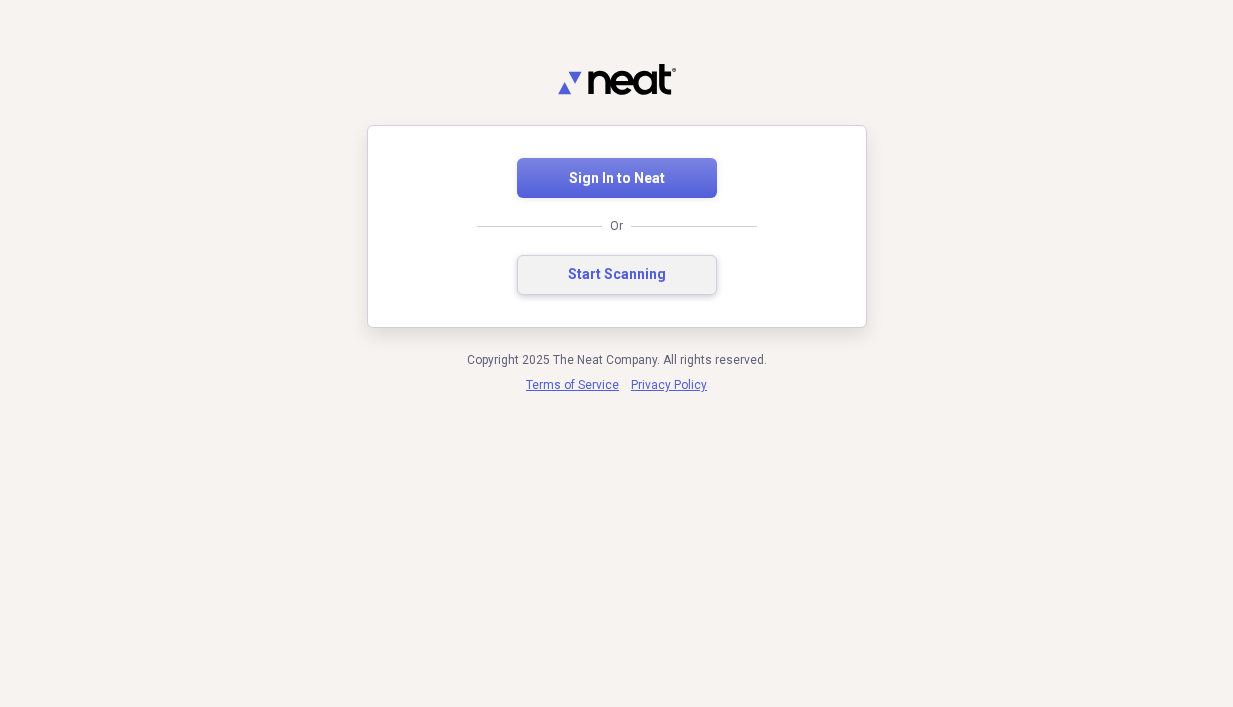 click on "Start Scanning" at bounding box center (617, 275) 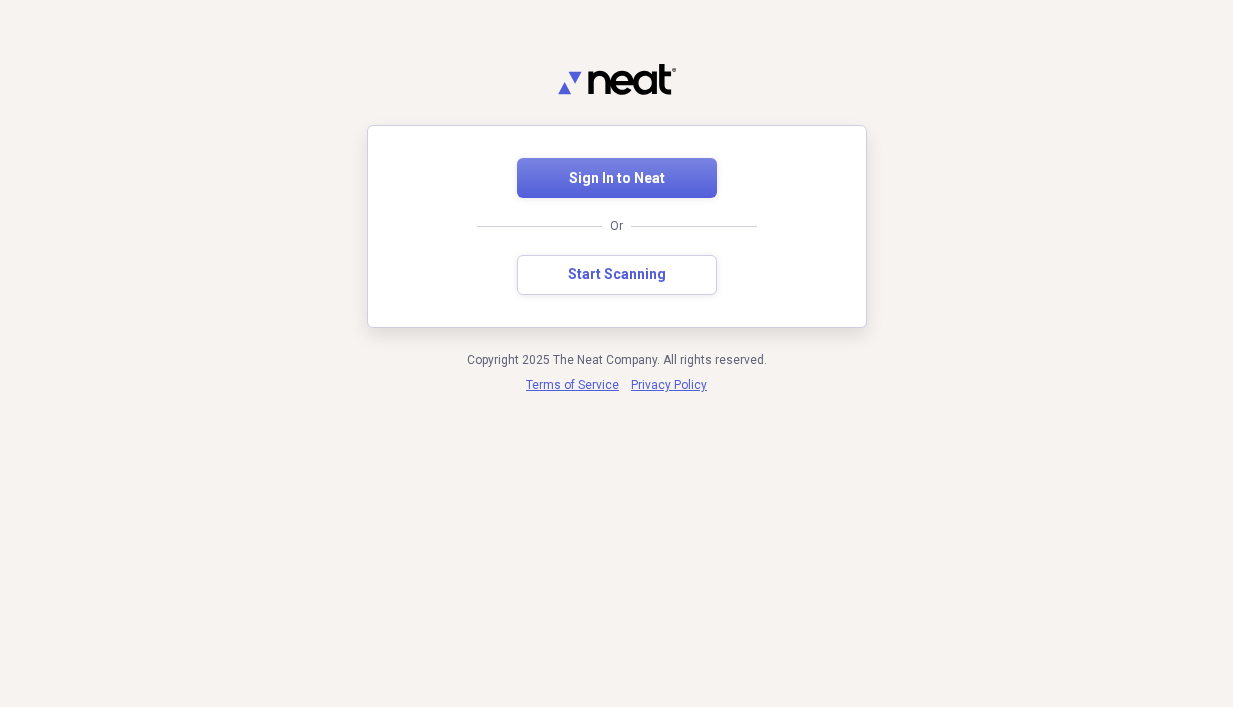 scroll, scrollTop: 0, scrollLeft: 0, axis: both 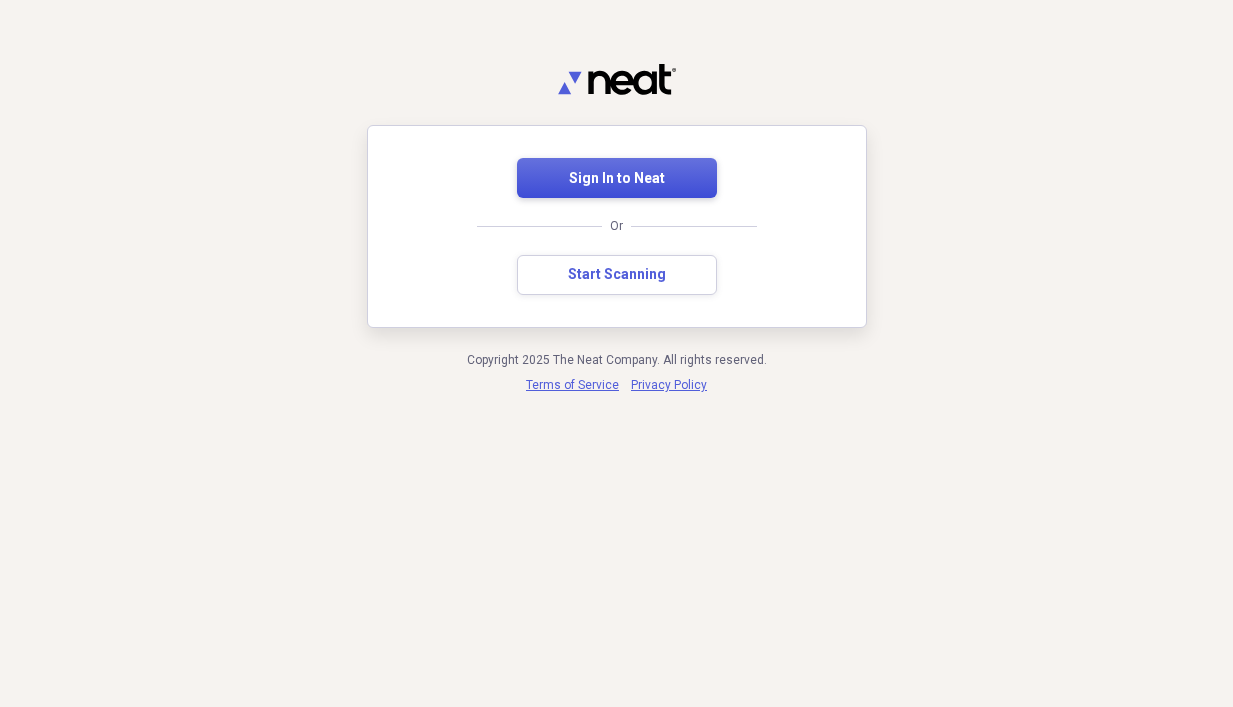 click on "Sign In to Neat" at bounding box center [617, 179] 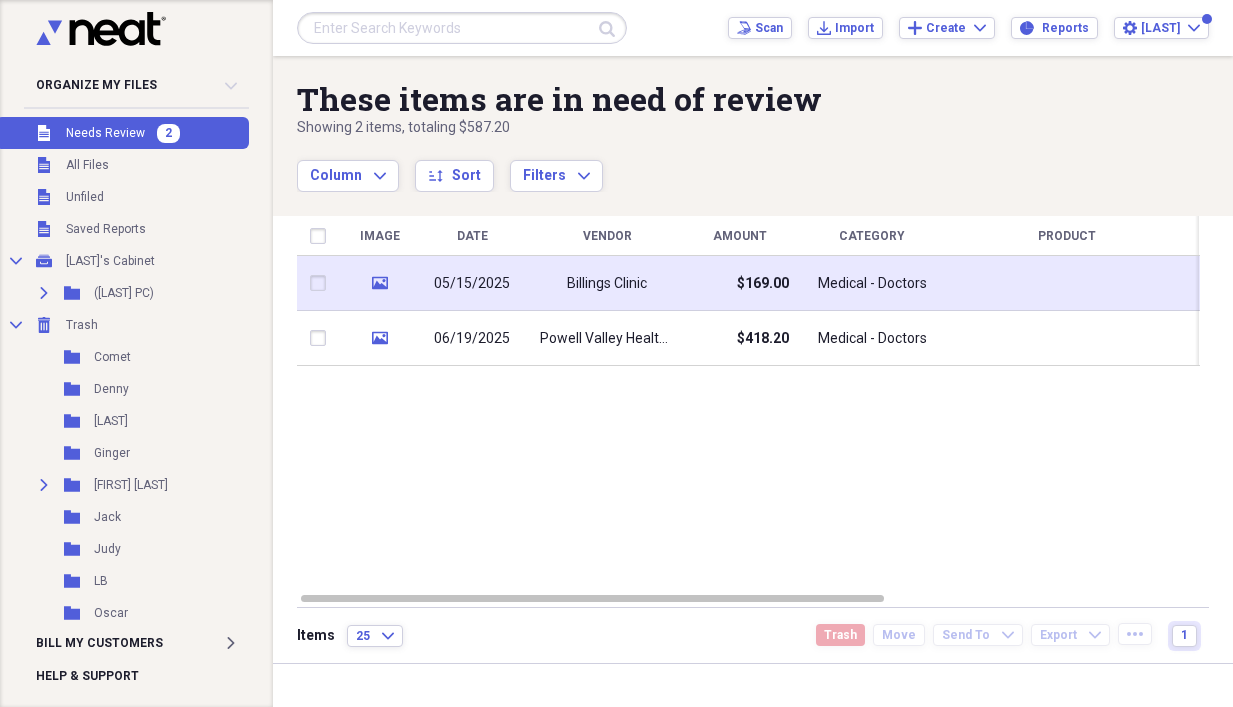 click on "Billings Clinic" at bounding box center [607, 284] 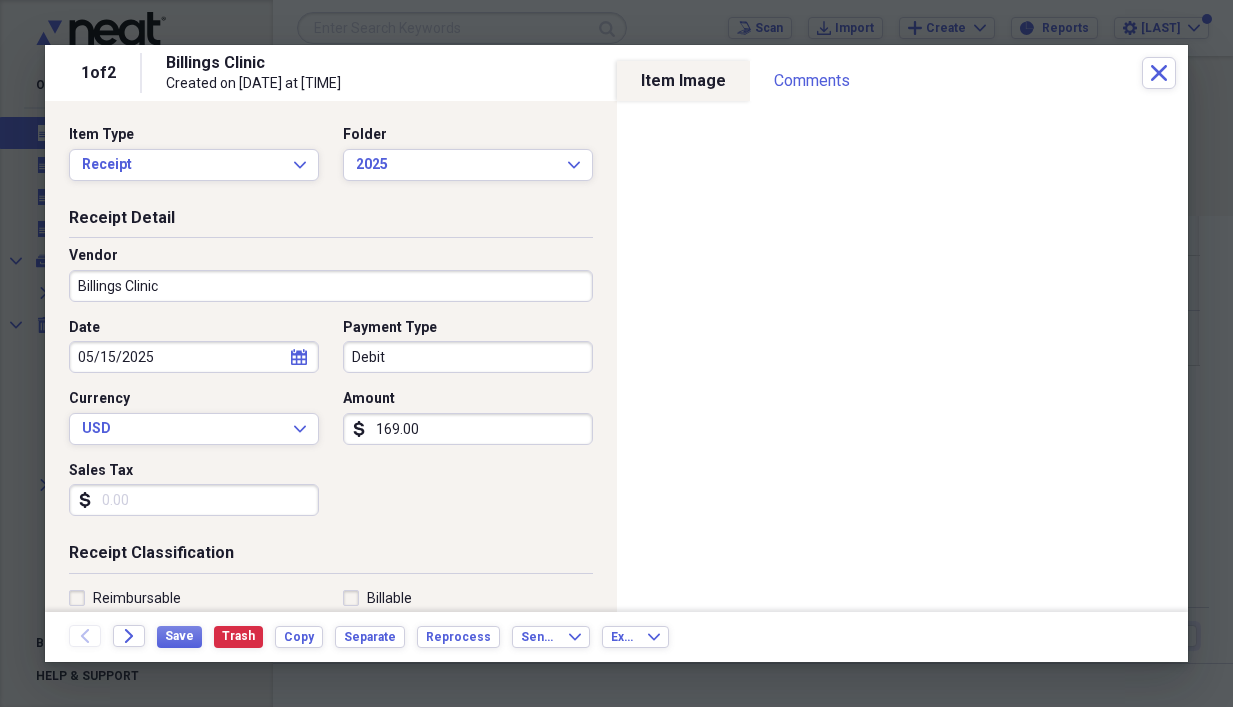 click on "Debit" at bounding box center [468, 357] 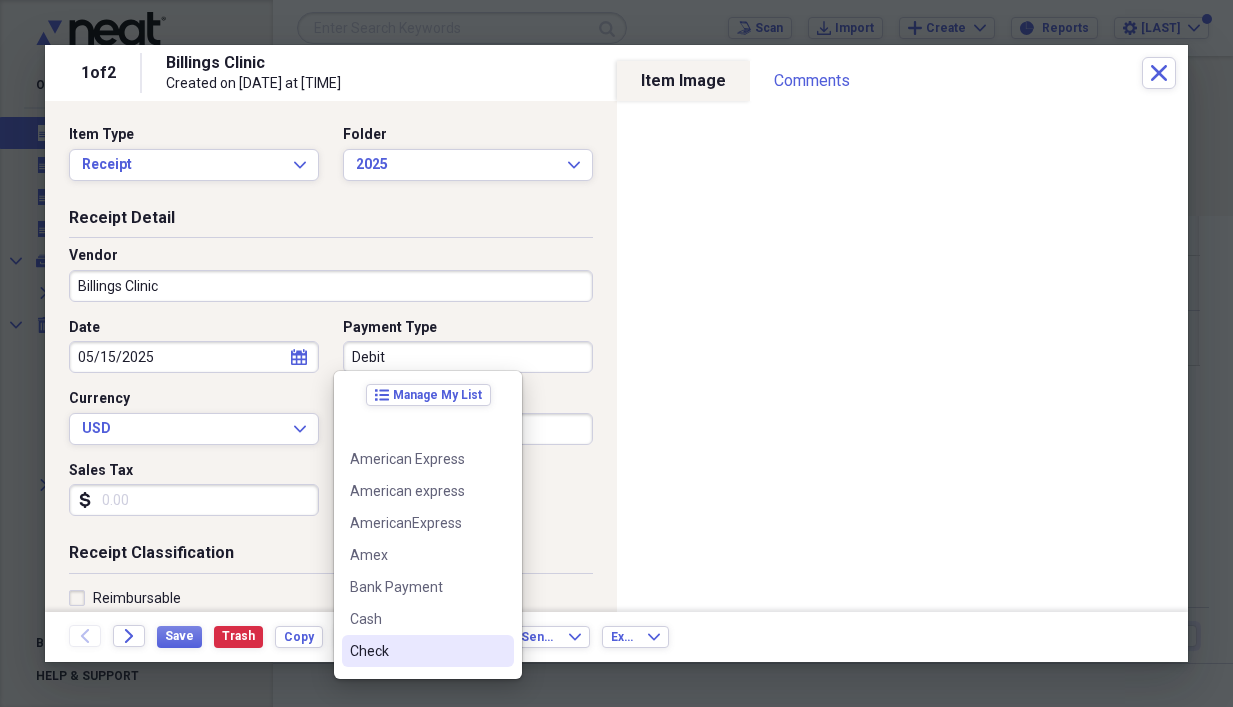click on "Check" at bounding box center [416, 651] 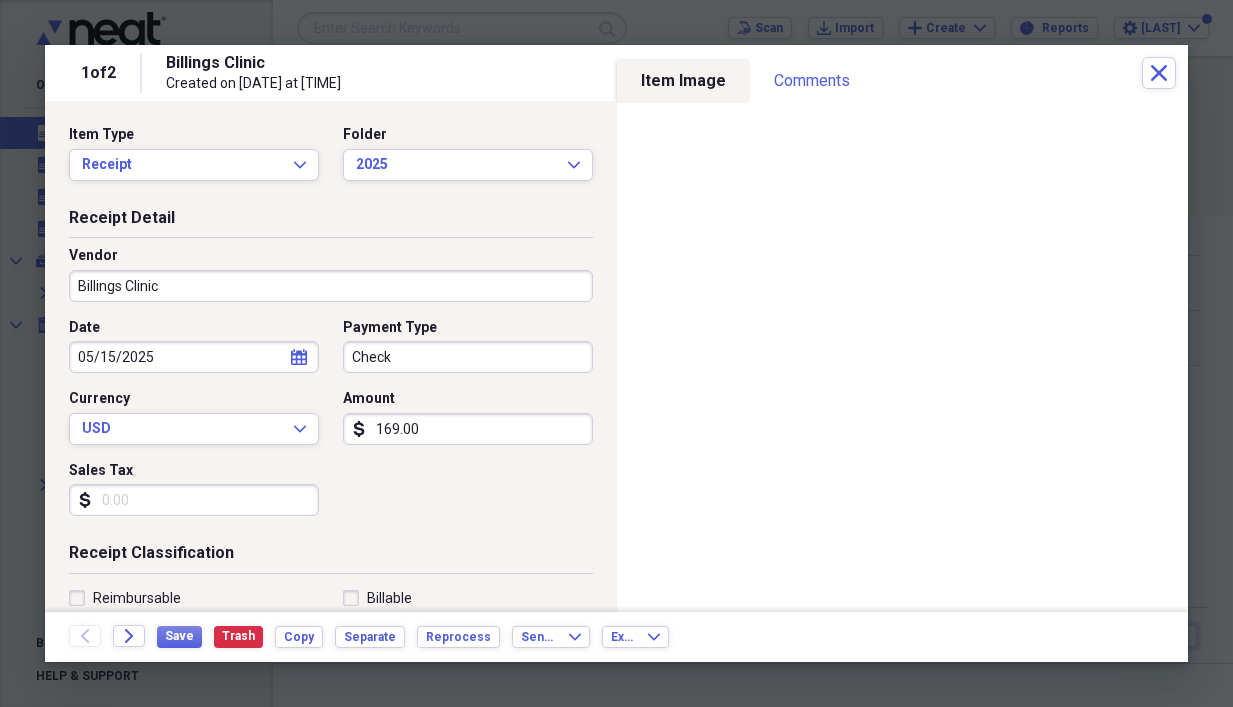 type on "Check" 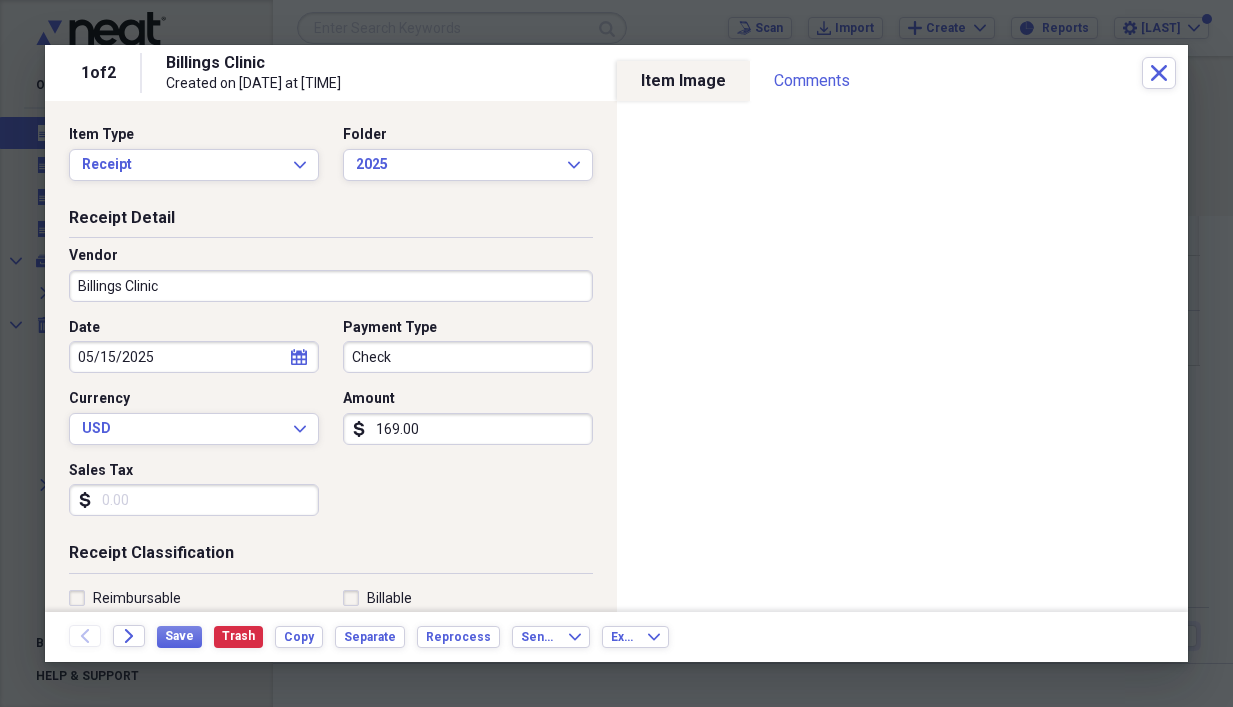 click on "169.00" at bounding box center [468, 429] 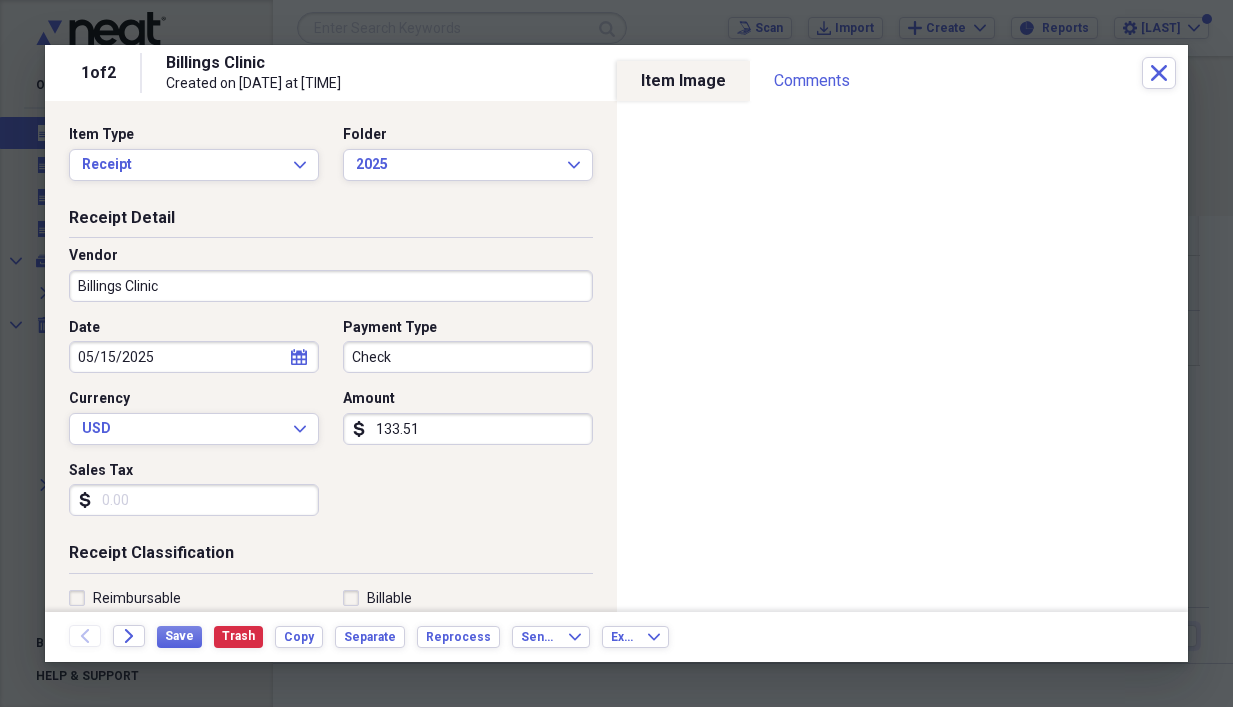type on "133.51" 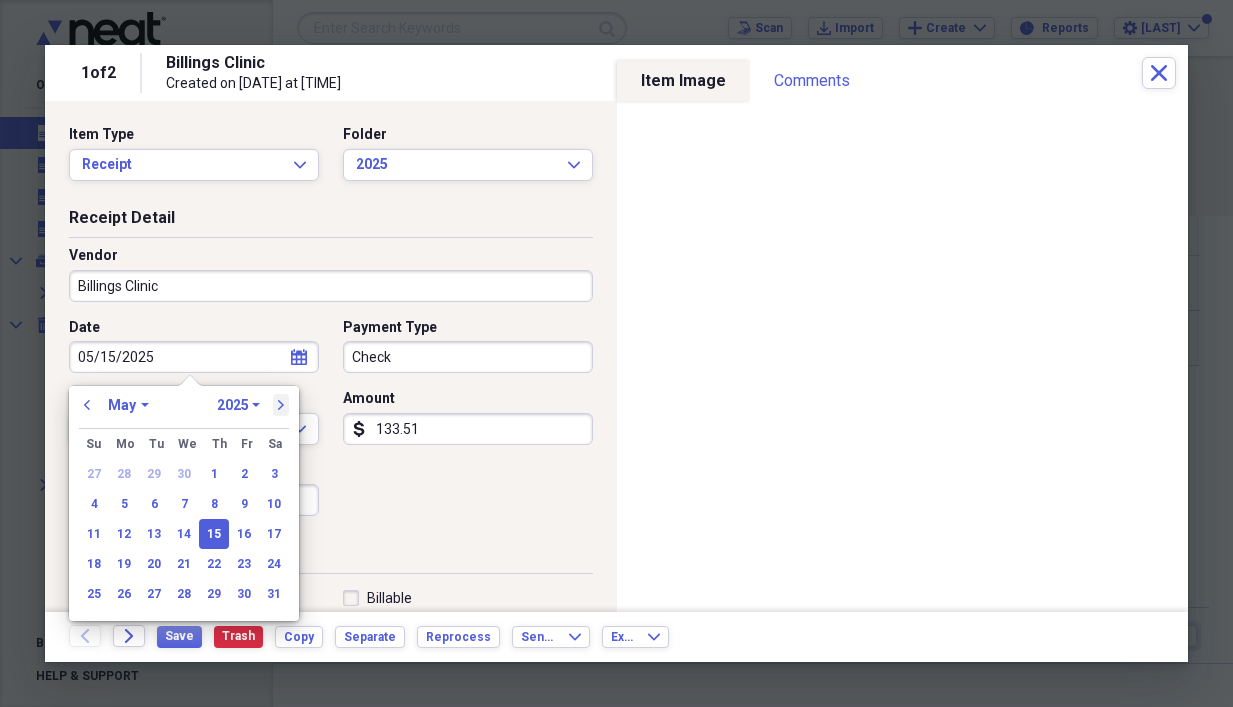 click on "next" at bounding box center (281, 405) 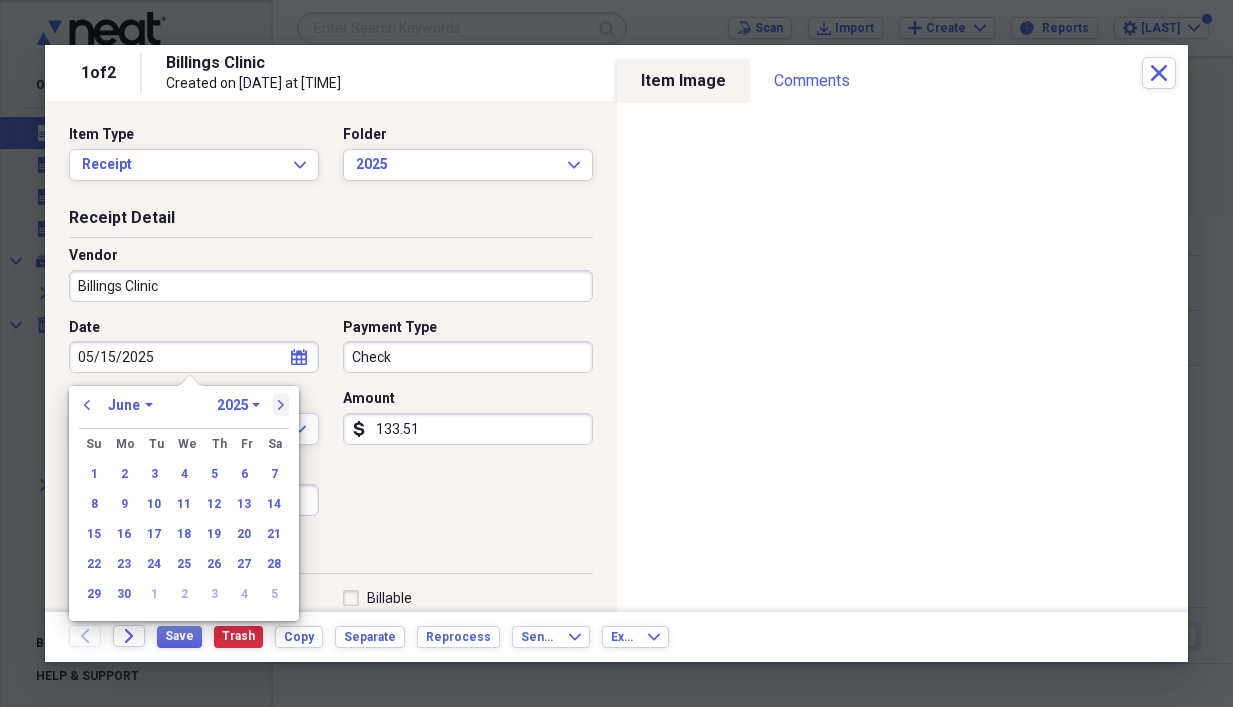 click on "next" at bounding box center [281, 405] 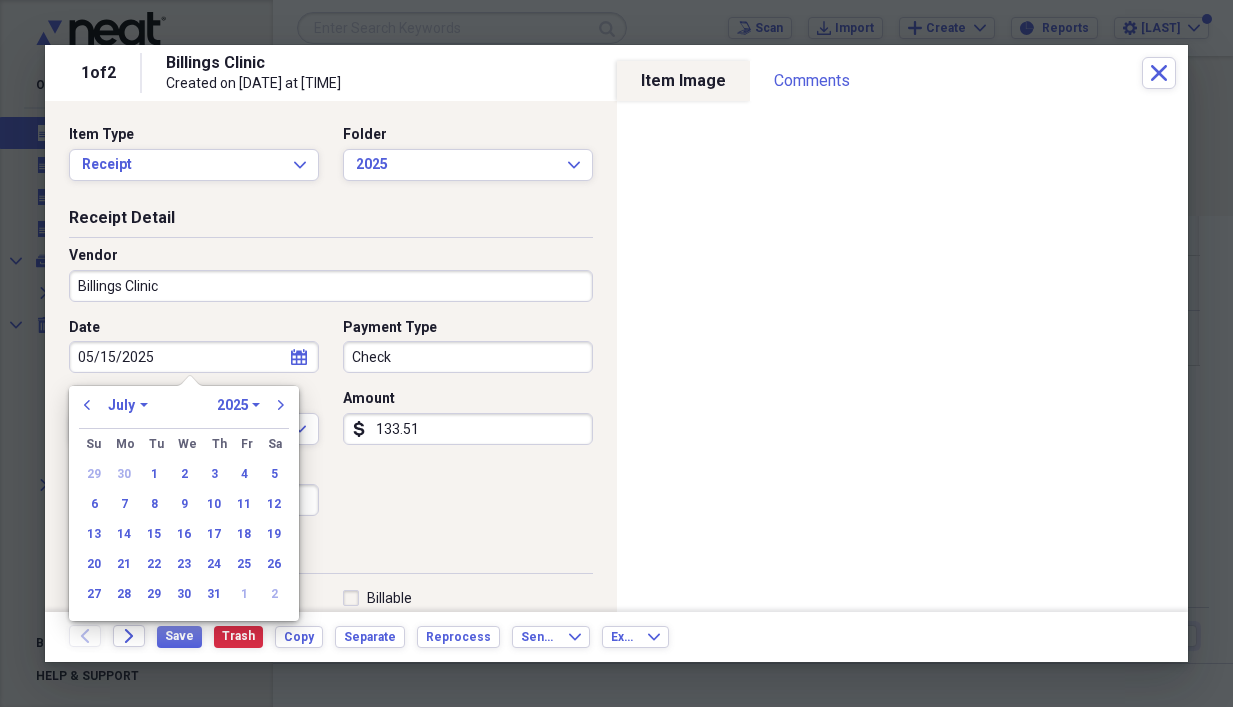 click on "26" at bounding box center [274, 564] 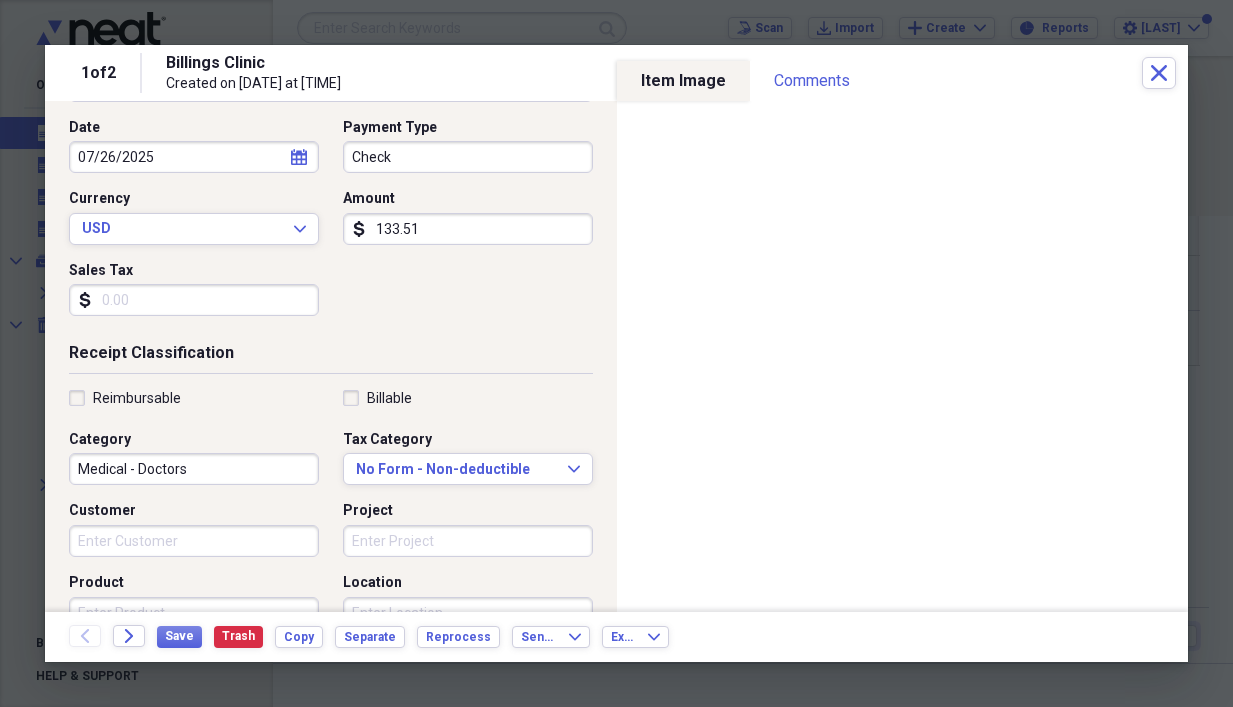 scroll, scrollTop: 300, scrollLeft: 0, axis: vertical 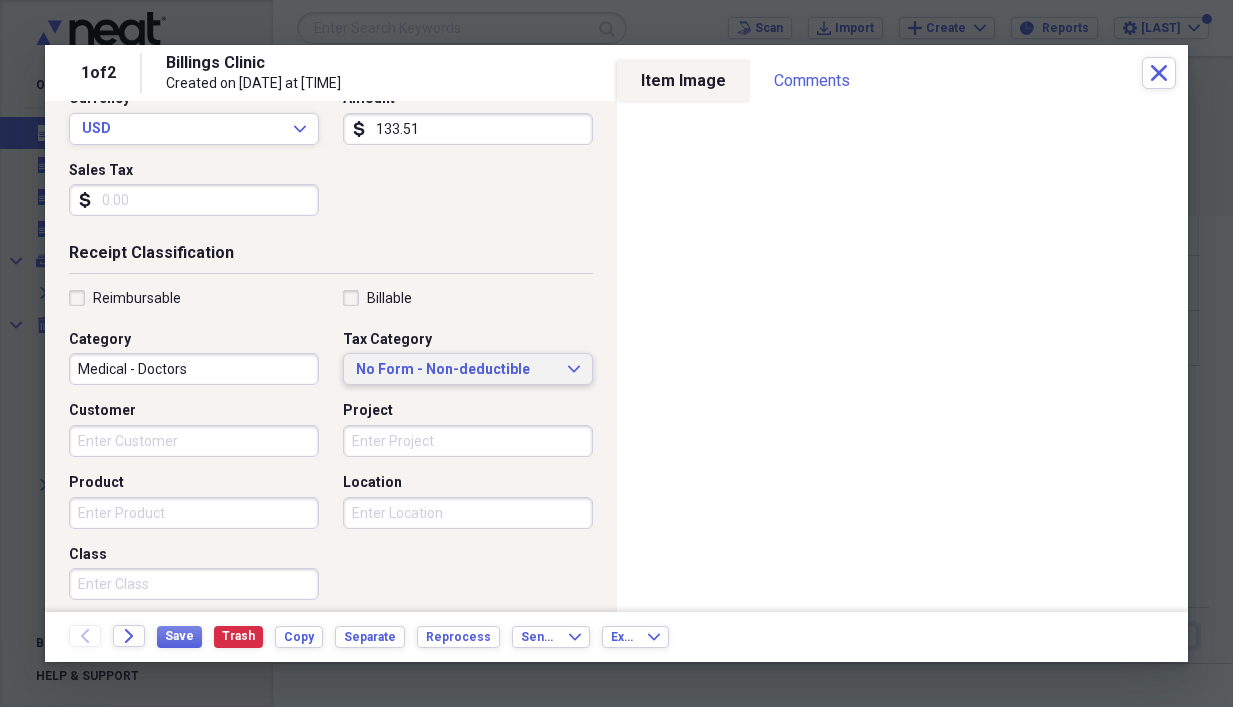 click on "Expand" 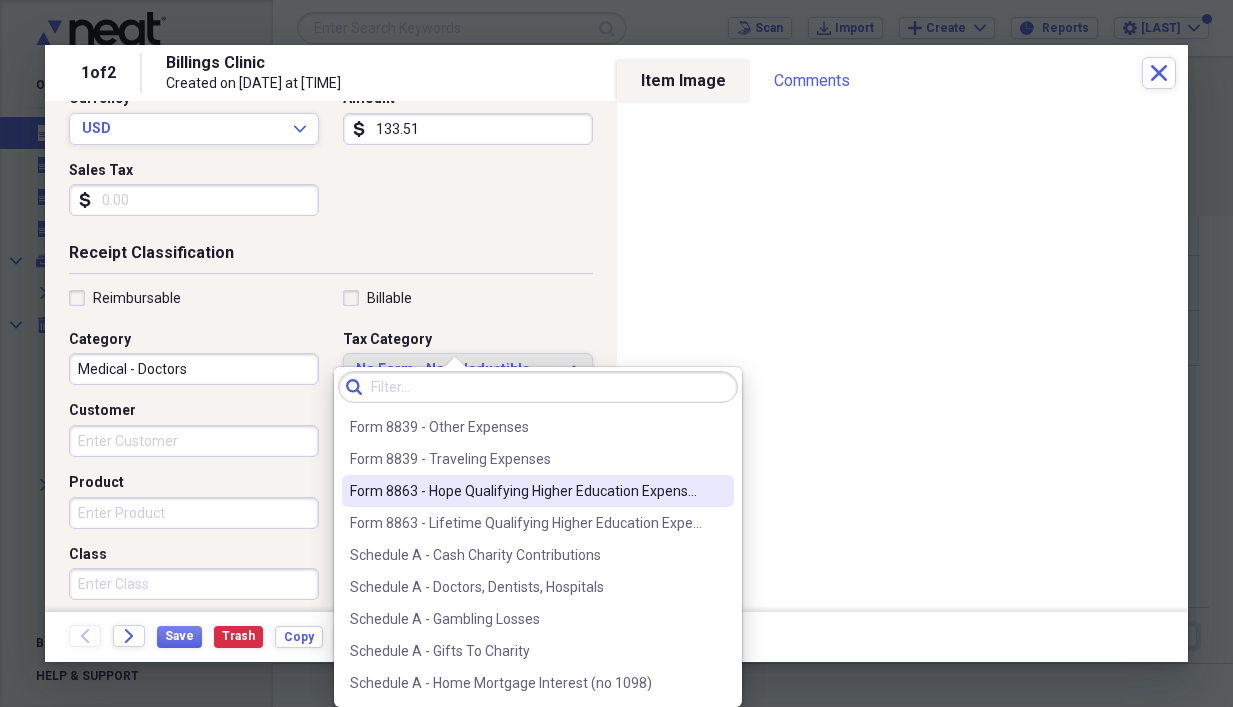 scroll, scrollTop: 2500, scrollLeft: 0, axis: vertical 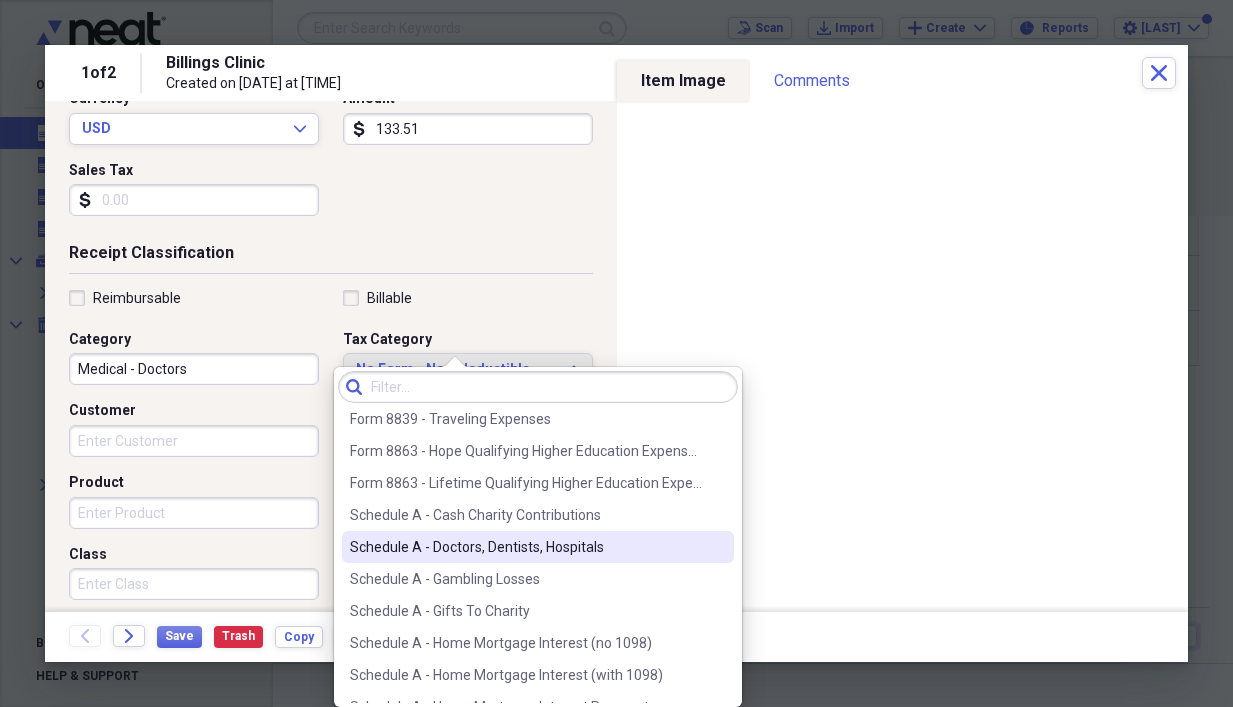 click on "Schedule A - Doctors, Dentists, Hospitals" at bounding box center [526, 547] 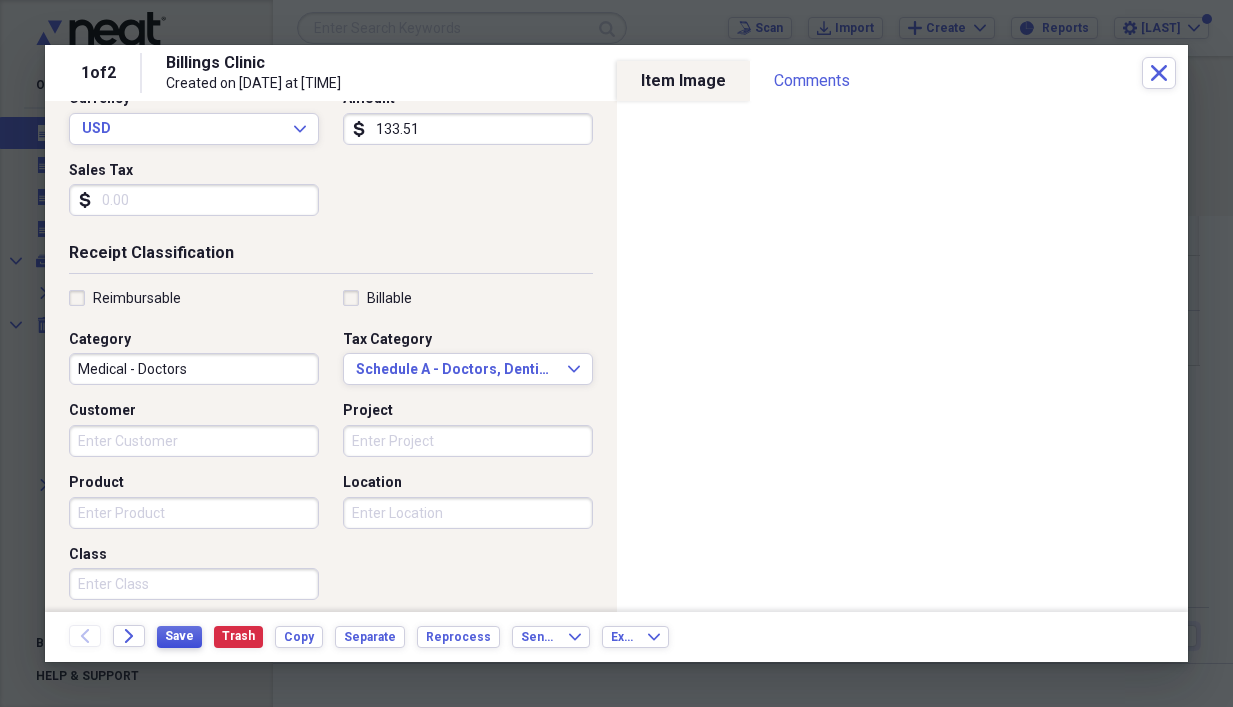 click on "Save" at bounding box center [179, 636] 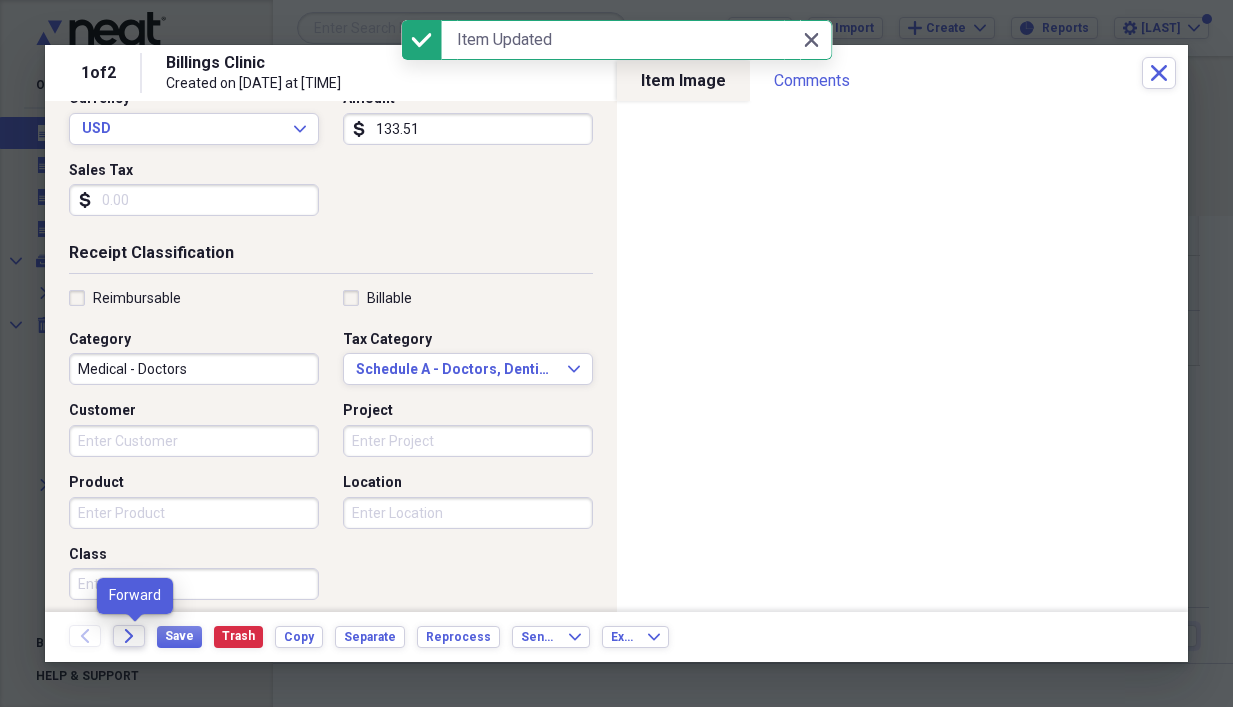 click on "Forward" 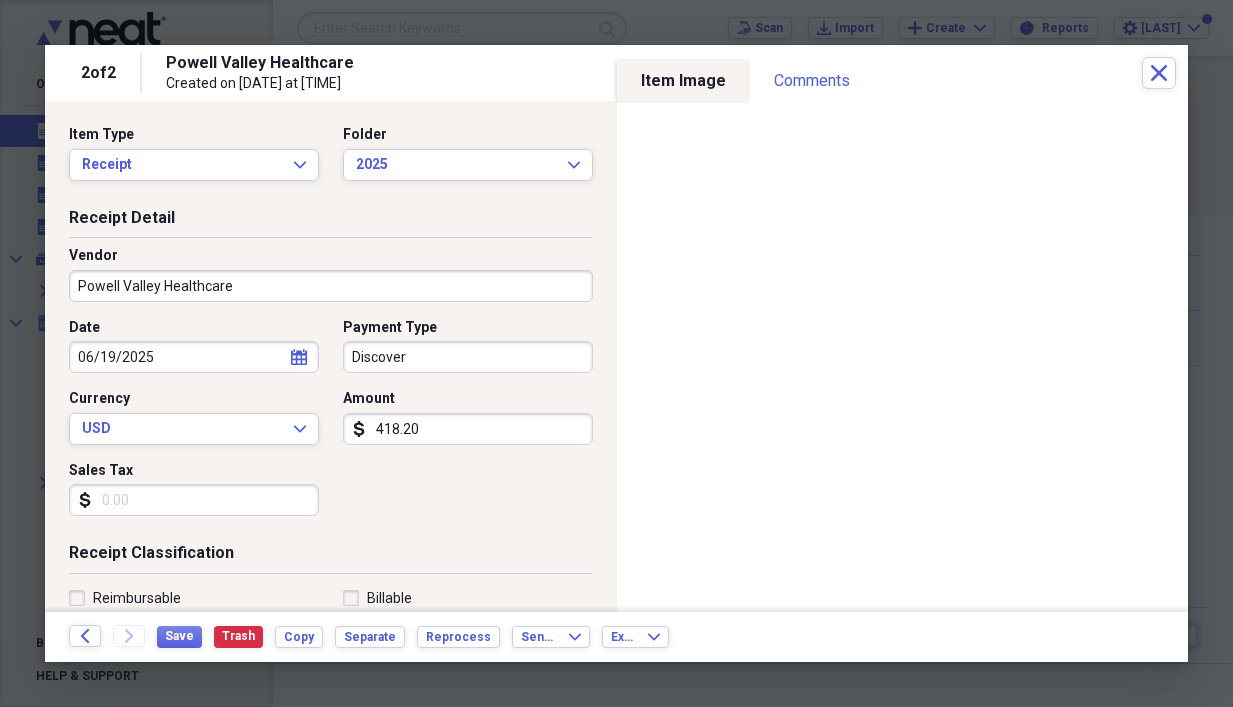 click on "calendar Calendar" at bounding box center [299, 357] 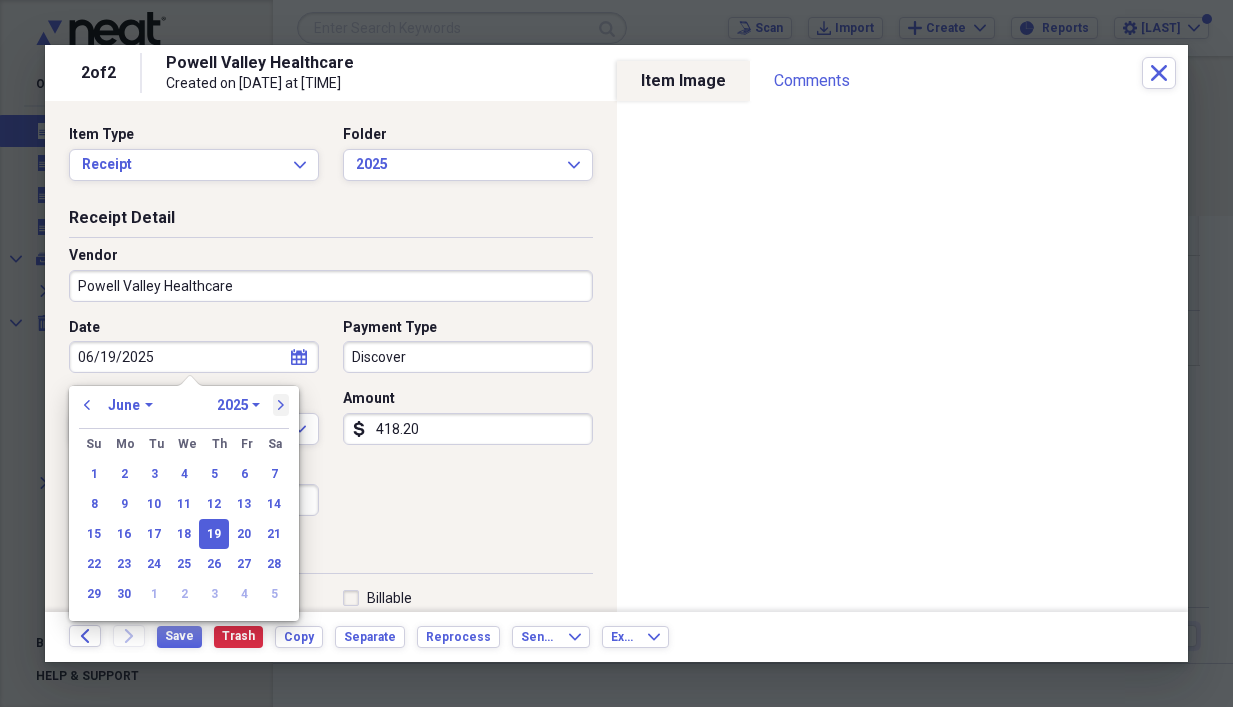 click on "next" at bounding box center (281, 405) 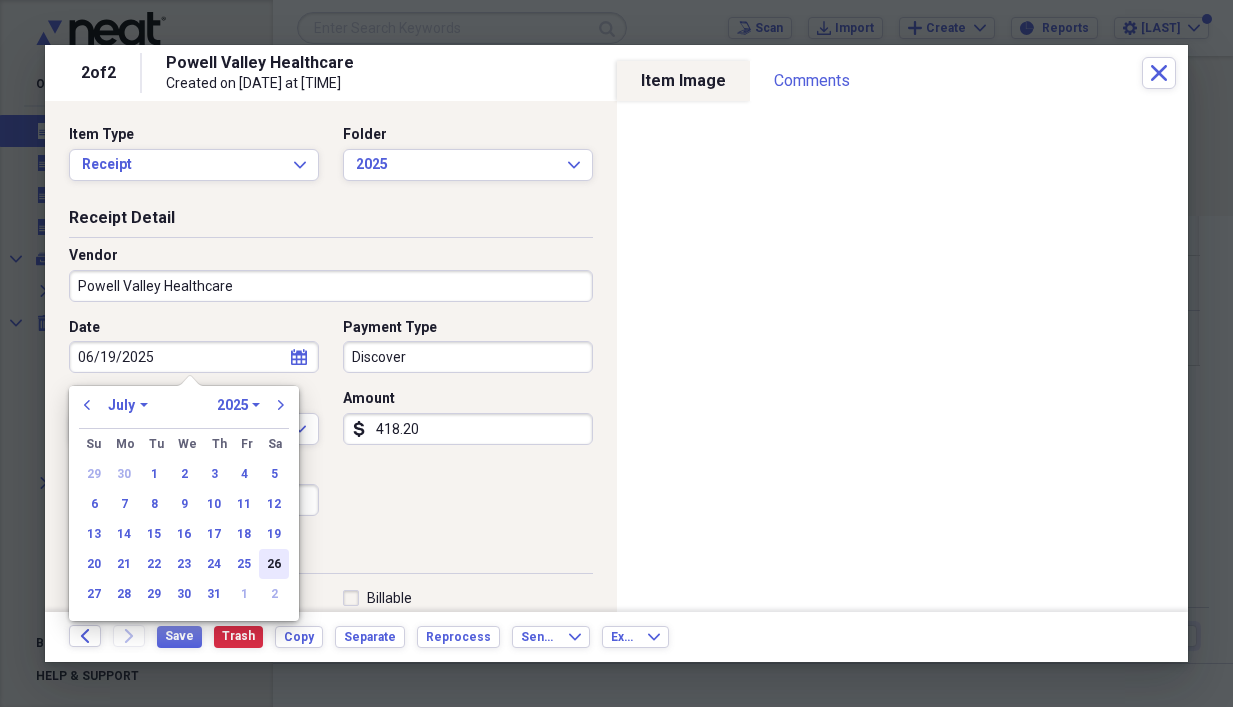 click on "26" at bounding box center [274, 564] 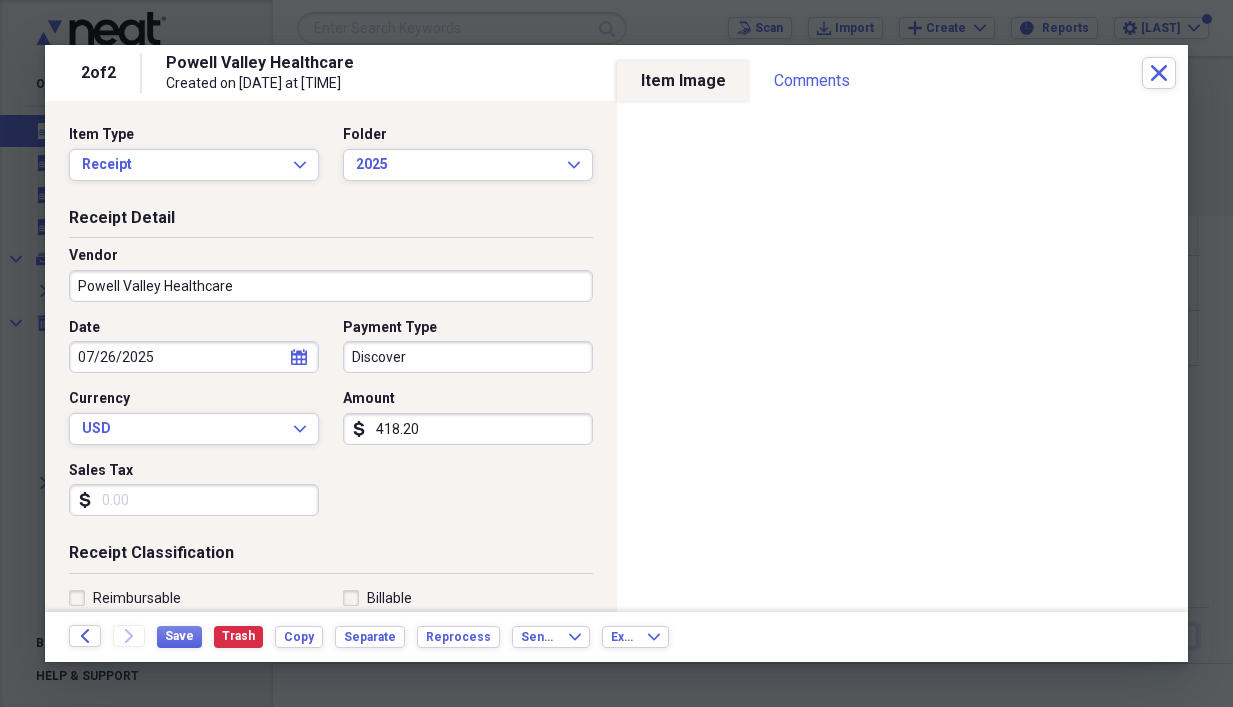 click on "Discover" at bounding box center (468, 357) 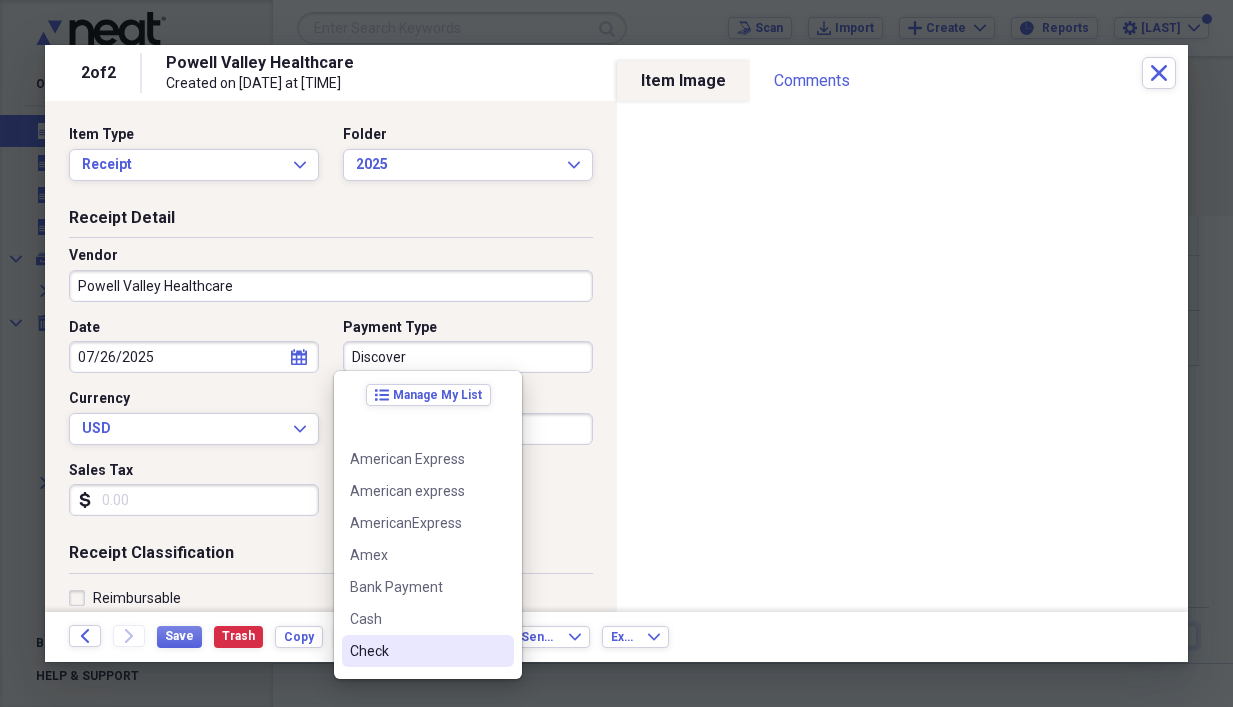 click on "Check" at bounding box center (416, 651) 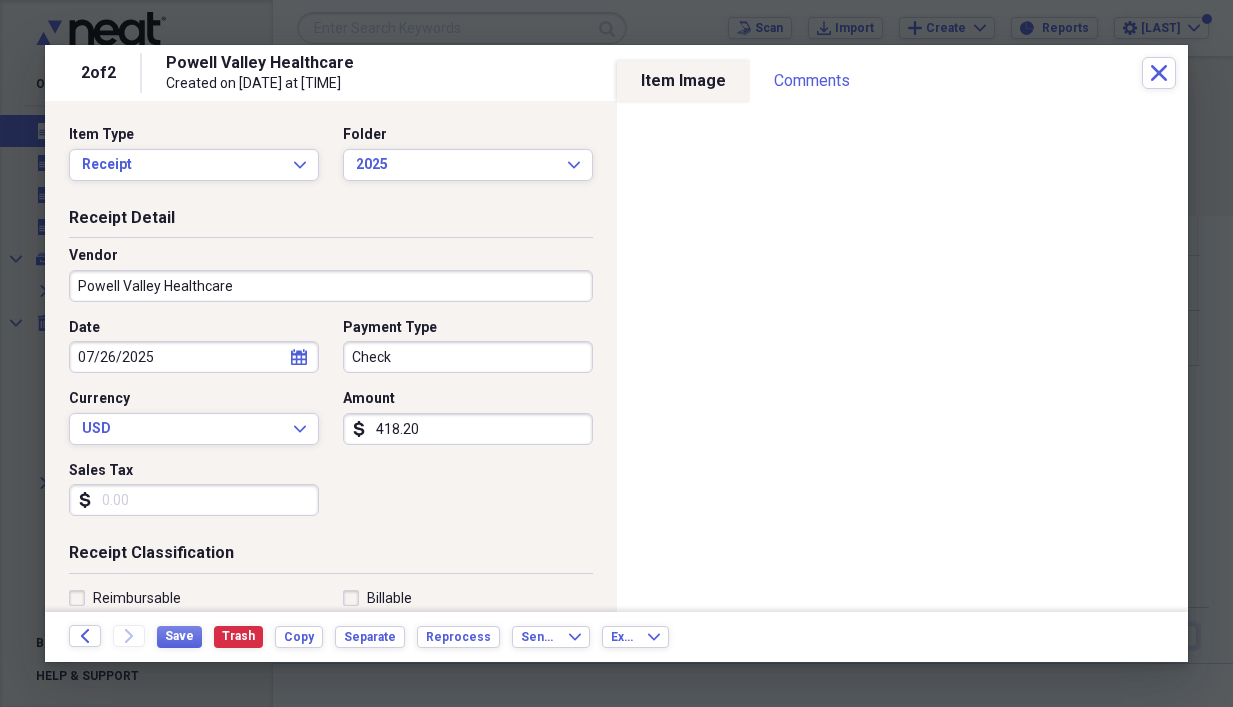 click on "418.20" at bounding box center (468, 429) 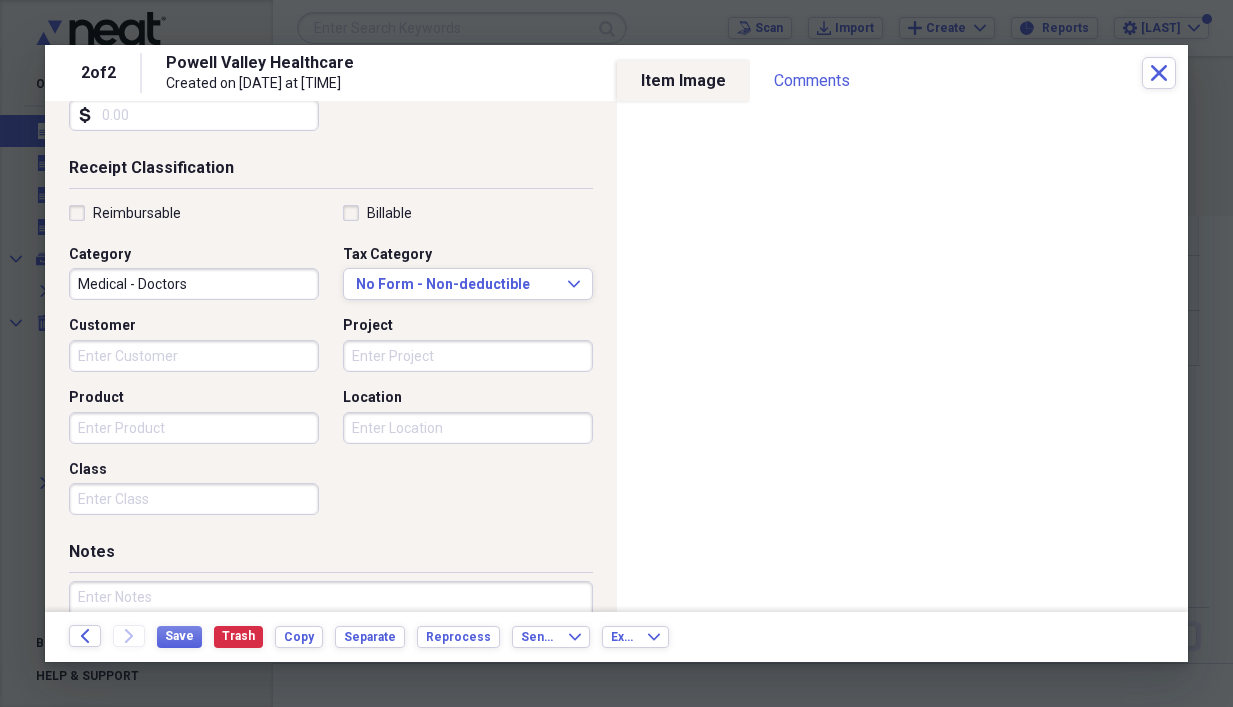 scroll, scrollTop: 400, scrollLeft: 0, axis: vertical 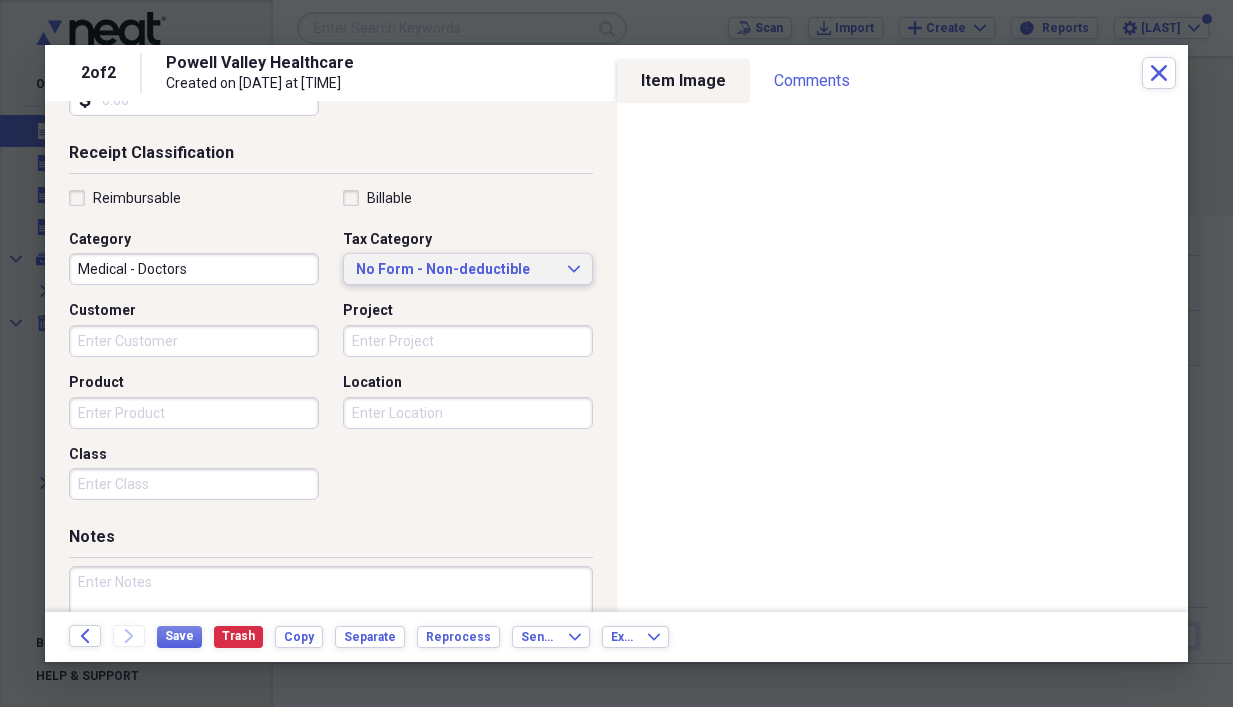 type on "397.29" 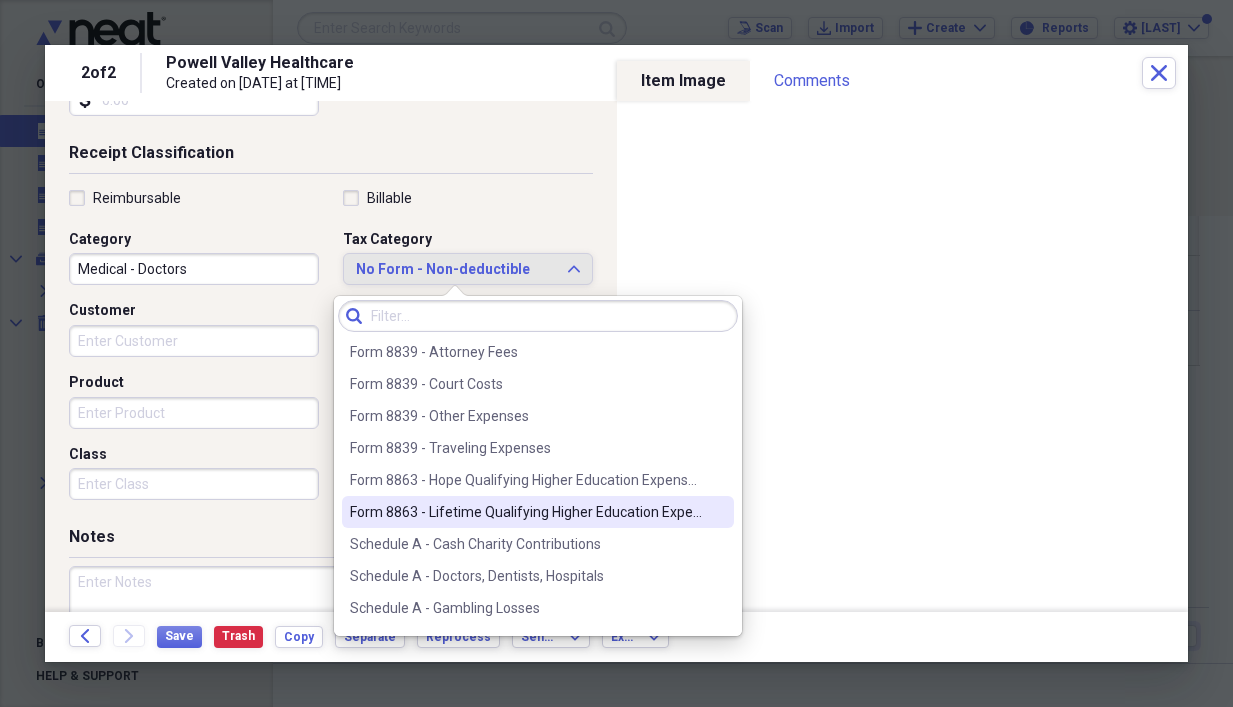 scroll, scrollTop: 2500, scrollLeft: 0, axis: vertical 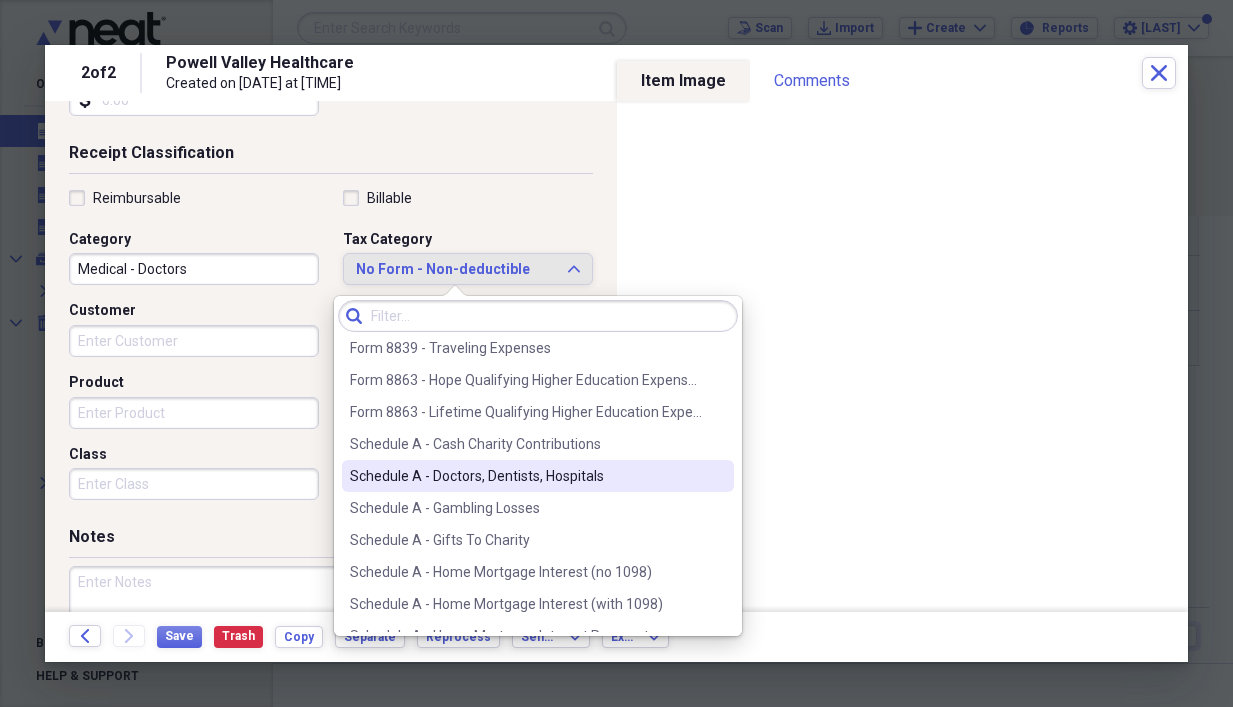 click on "Schedule A - Doctors, Dentists, Hospitals" at bounding box center (538, 476) 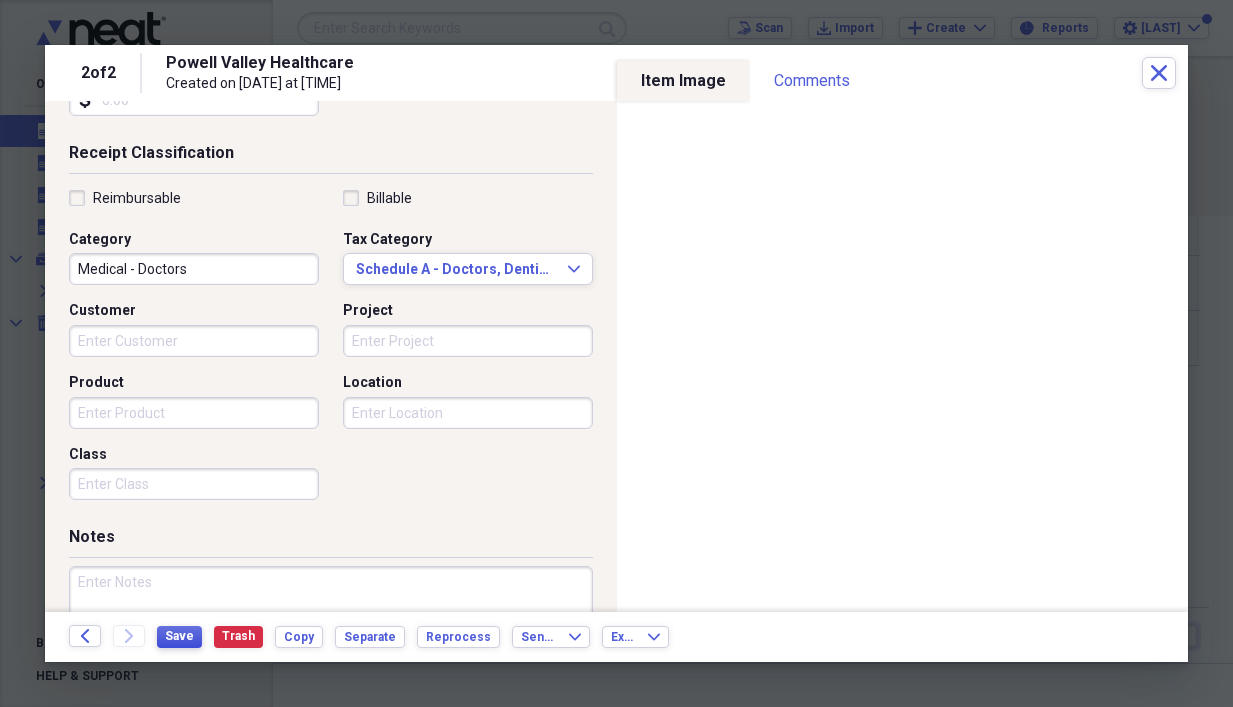 click on "Save" at bounding box center (179, 636) 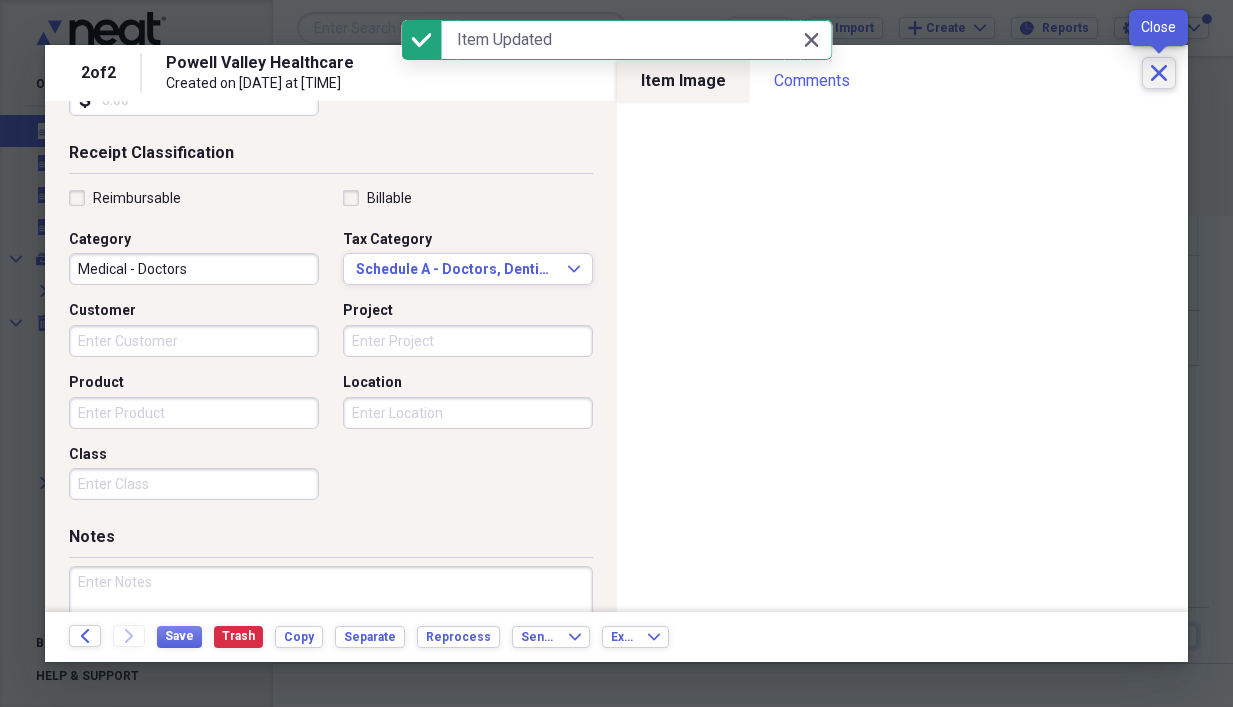 click on "Close" at bounding box center (1159, 73) 